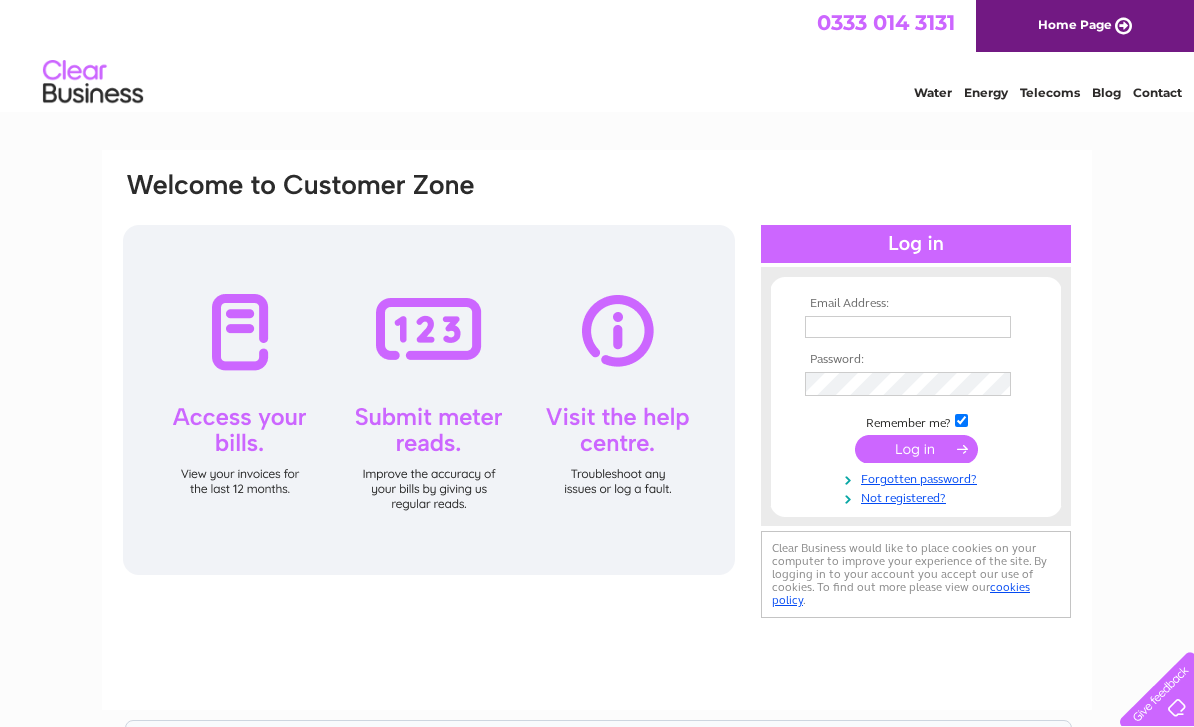 scroll, scrollTop: 0, scrollLeft: 0, axis: both 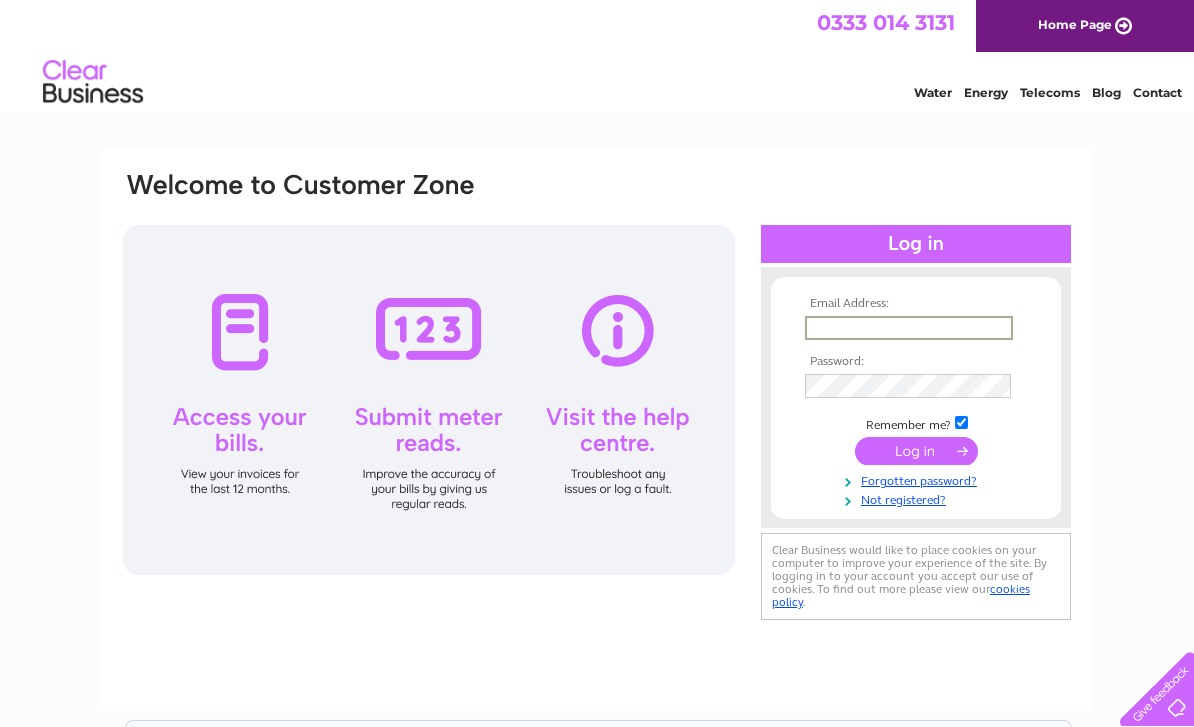 click at bounding box center [909, 328] 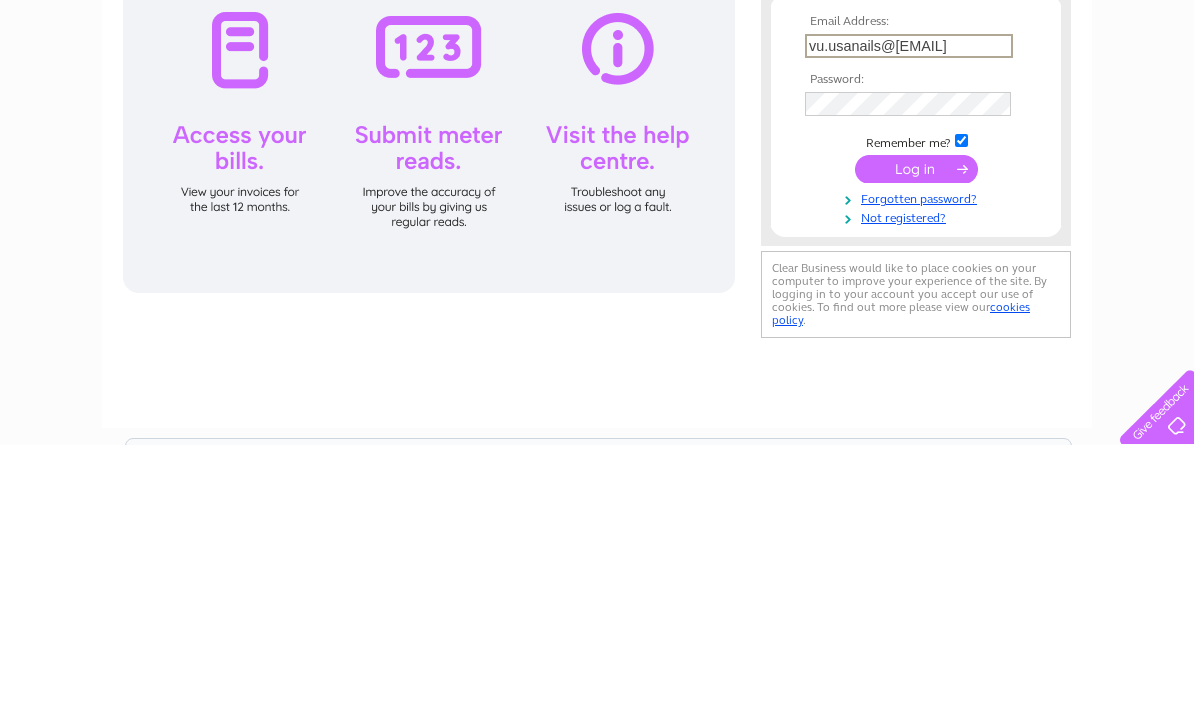 type on "vu.usanails@gmail.com" 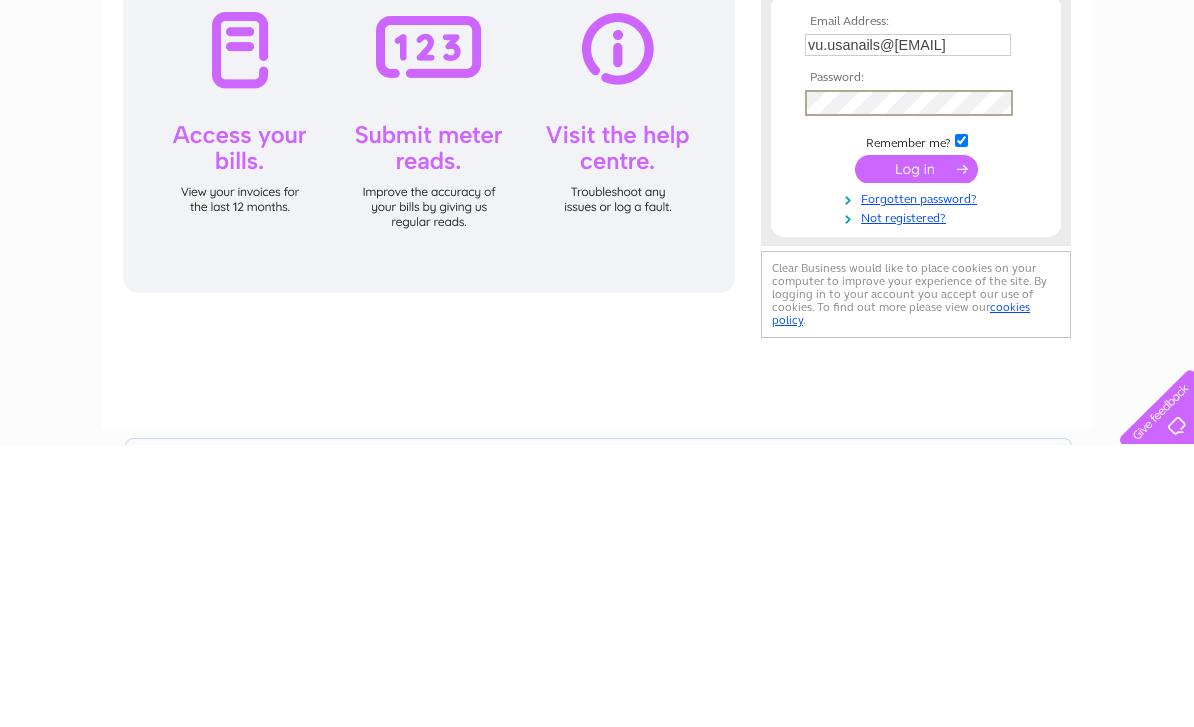 click at bounding box center [916, 451] 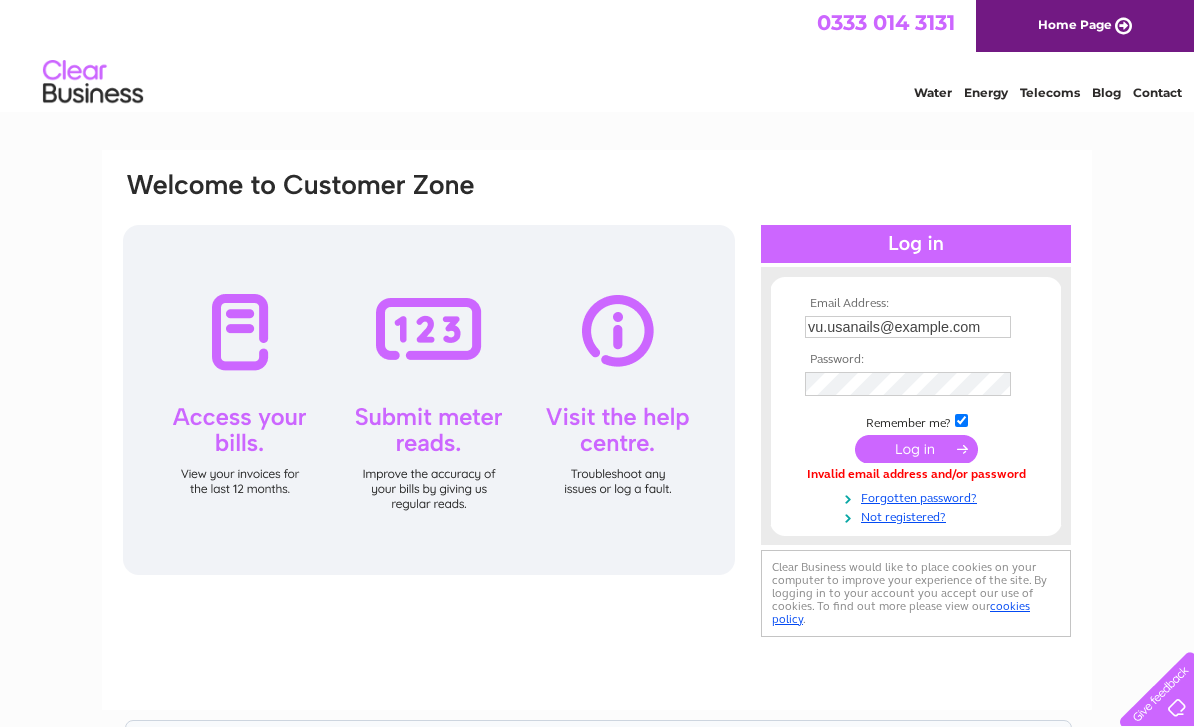 scroll, scrollTop: 0, scrollLeft: 0, axis: both 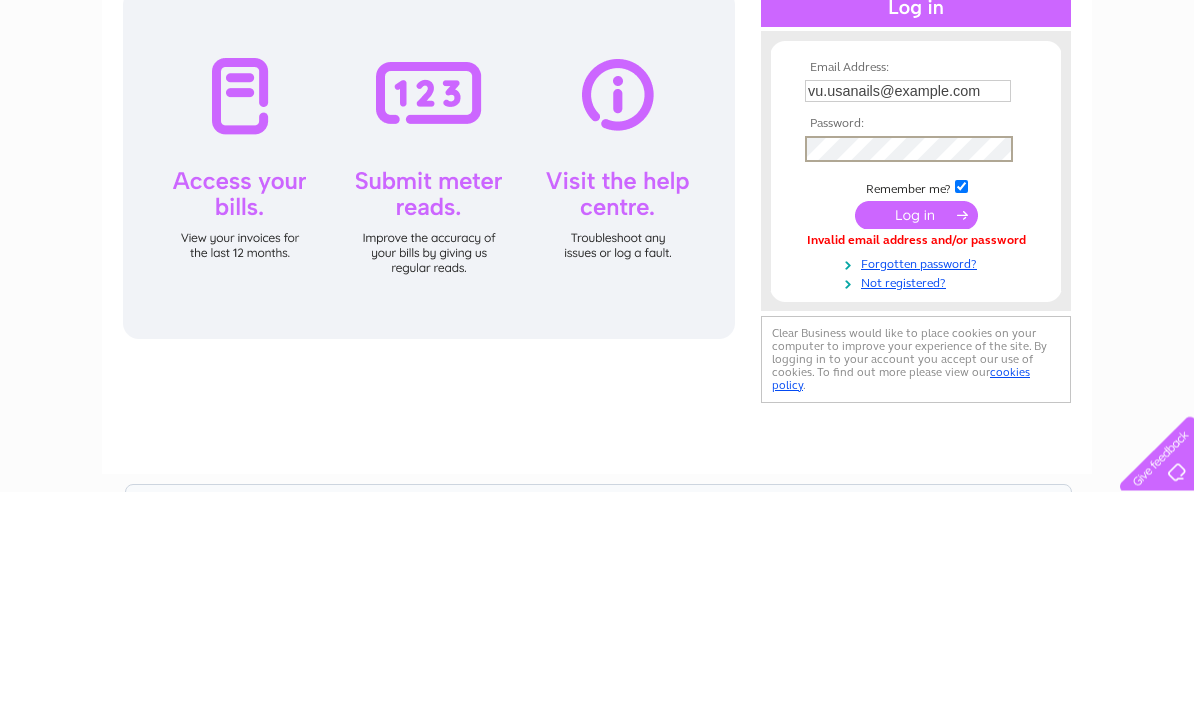 click at bounding box center [916, 451] 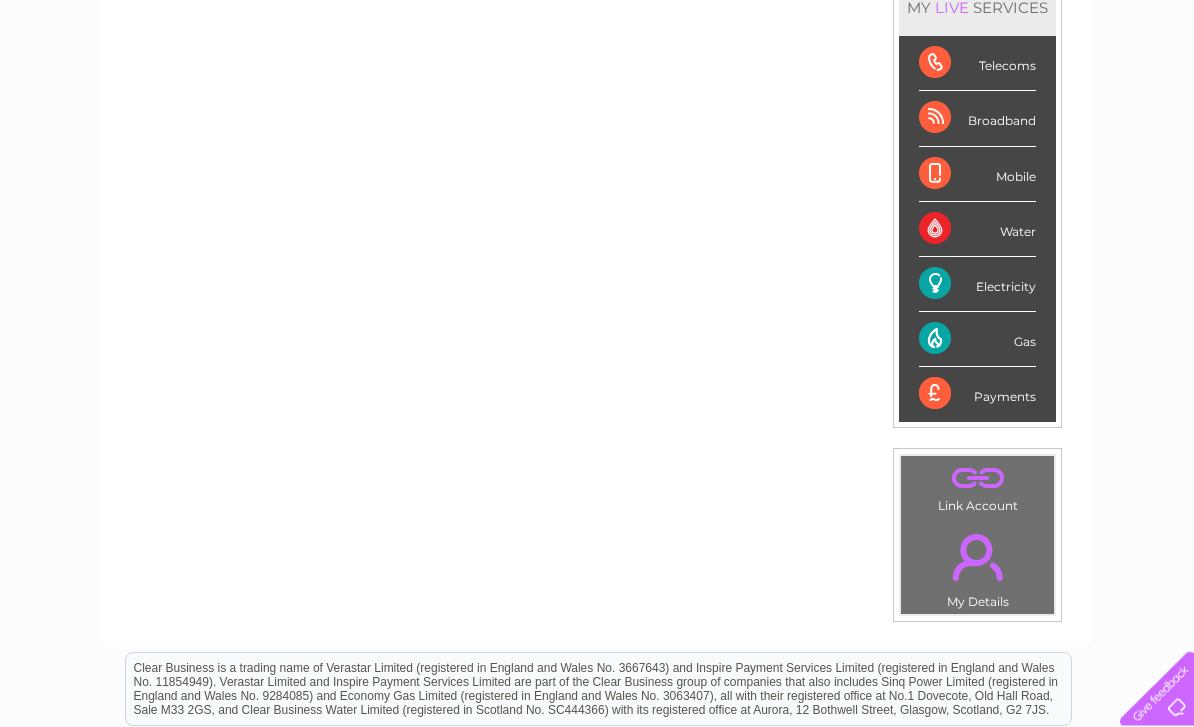 scroll, scrollTop: 269, scrollLeft: 0, axis: vertical 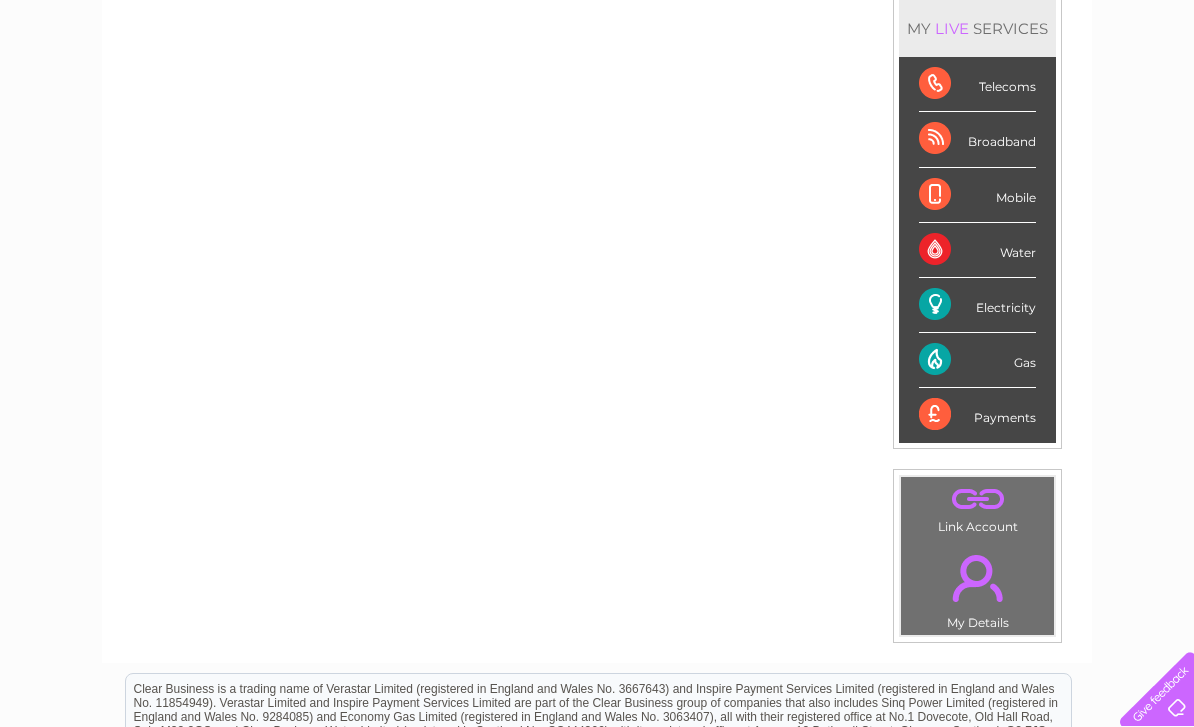 click on "Payments" at bounding box center (977, 415) 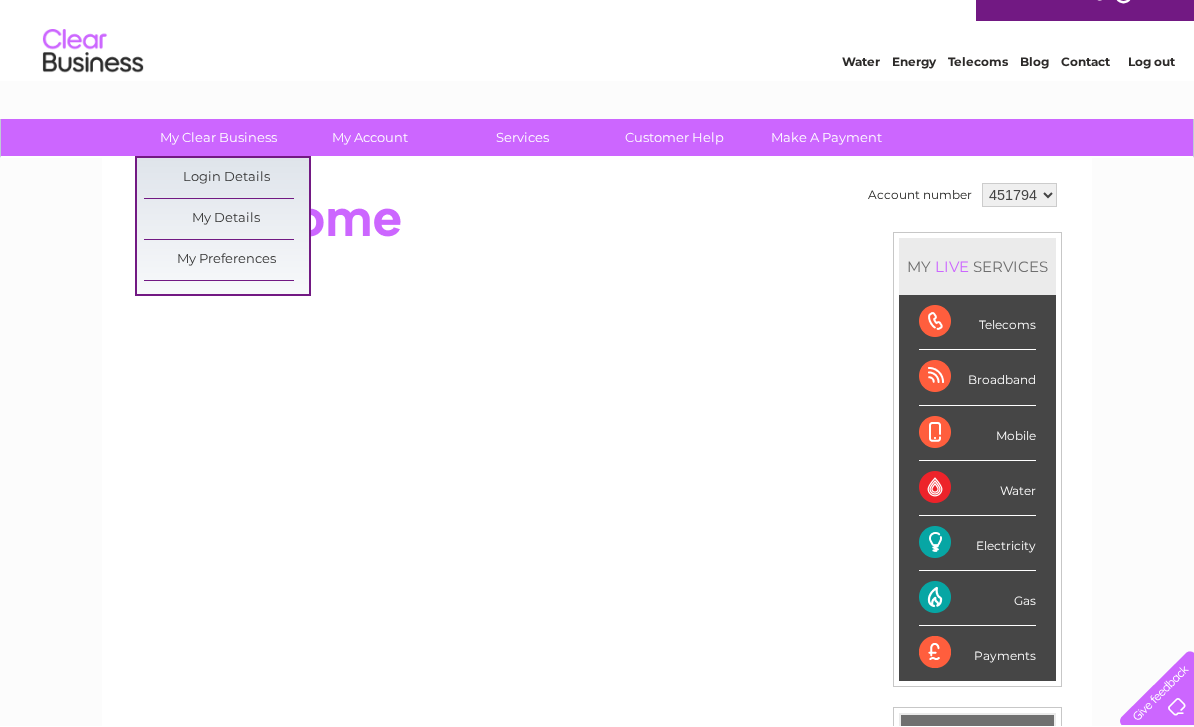 scroll, scrollTop: 31, scrollLeft: 0, axis: vertical 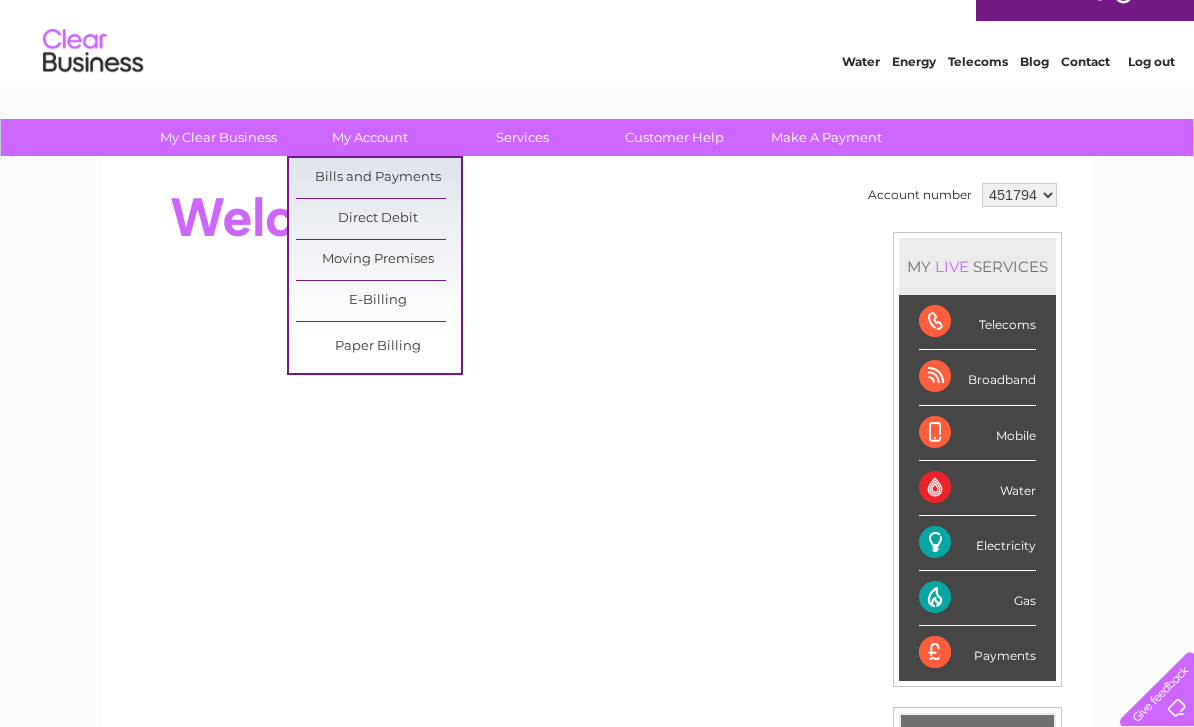 click on "Direct Debit" at bounding box center [378, 219] 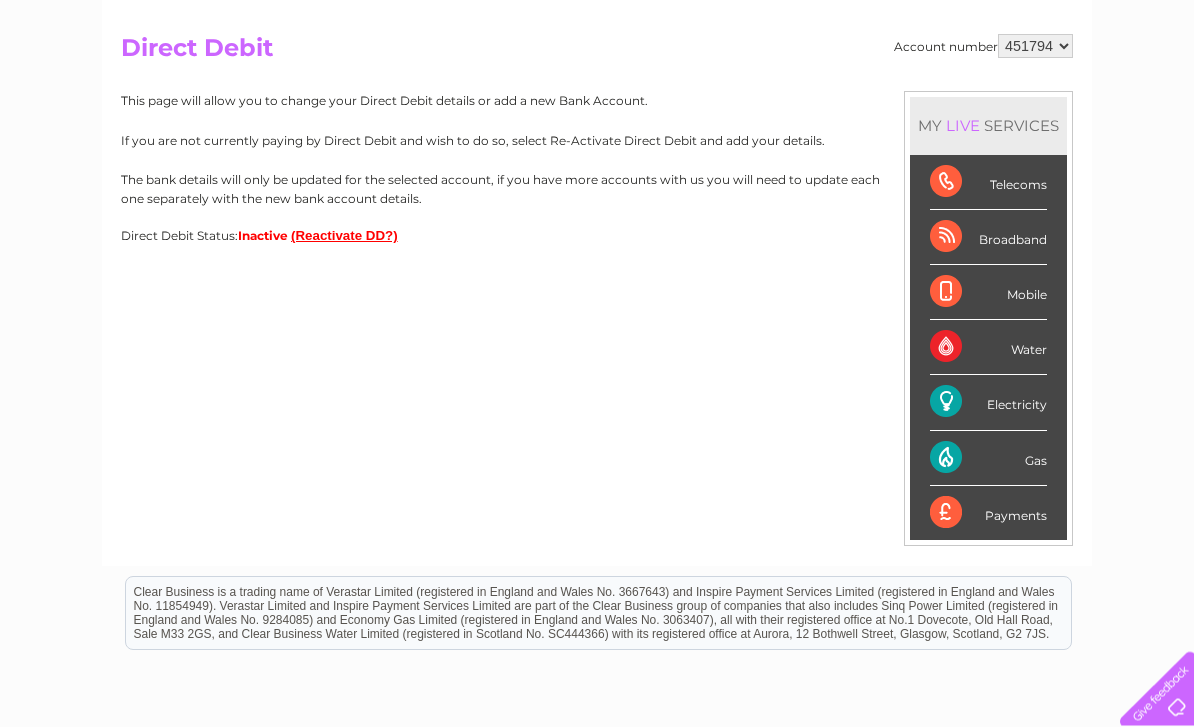 scroll, scrollTop: 190, scrollLeft: 0, axis: vertical 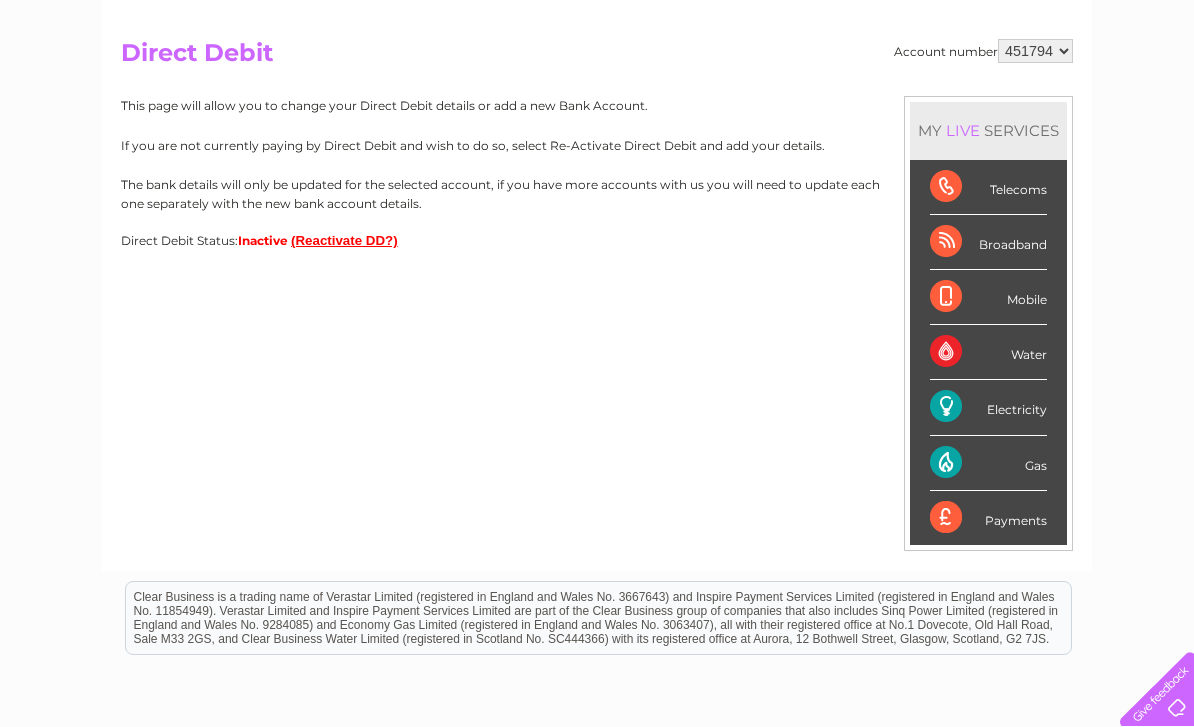 click on "(Reactivate DD?)" at bounding box center [344, 240] 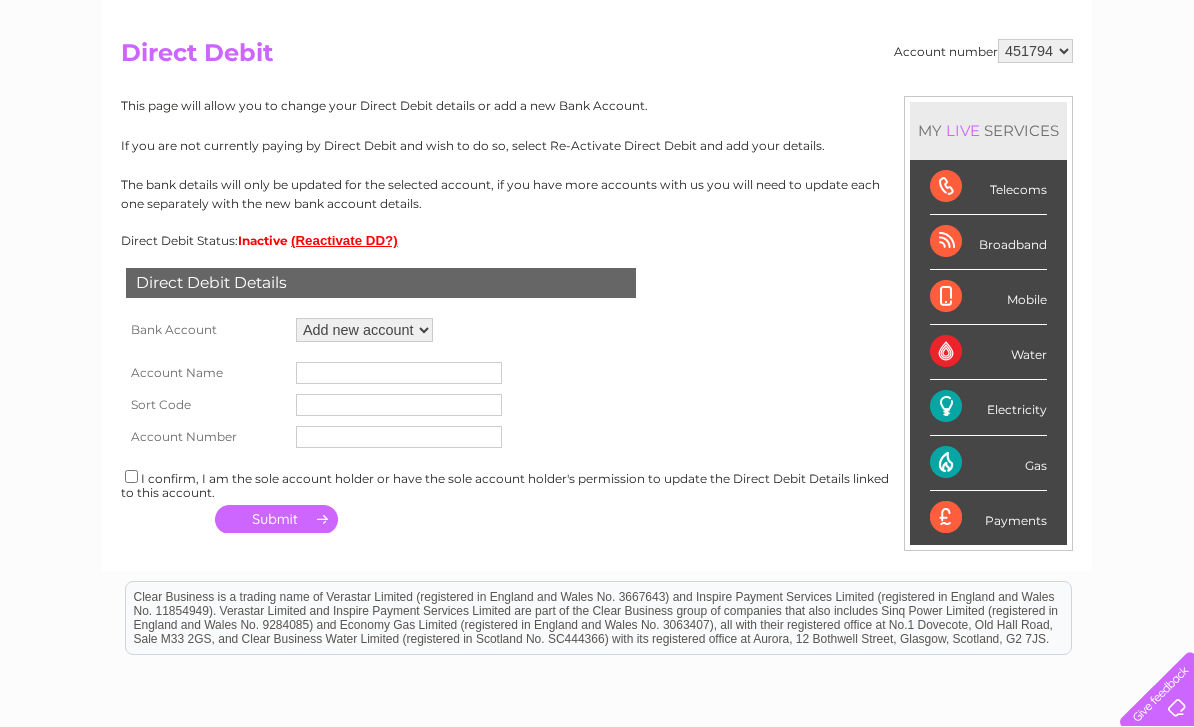 click on "Add new account
****[CARD]
****[CARD]" at bounding box center (364, 330) 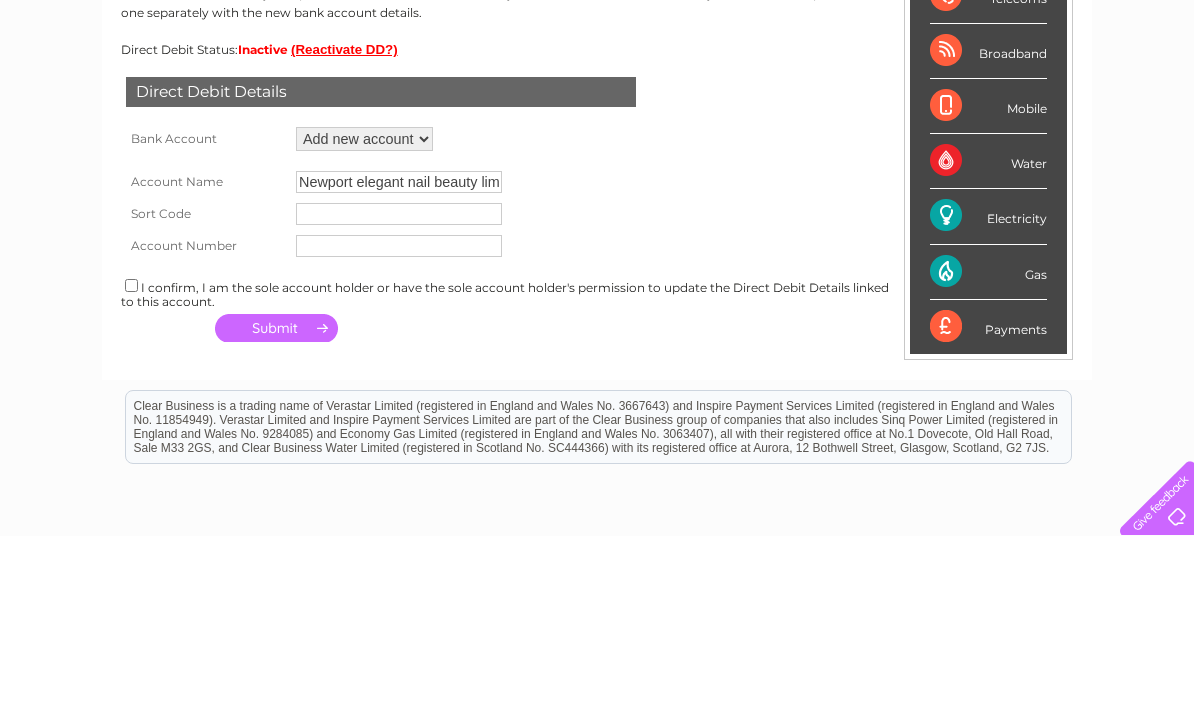type on "Newport elegant nail beauty limited" 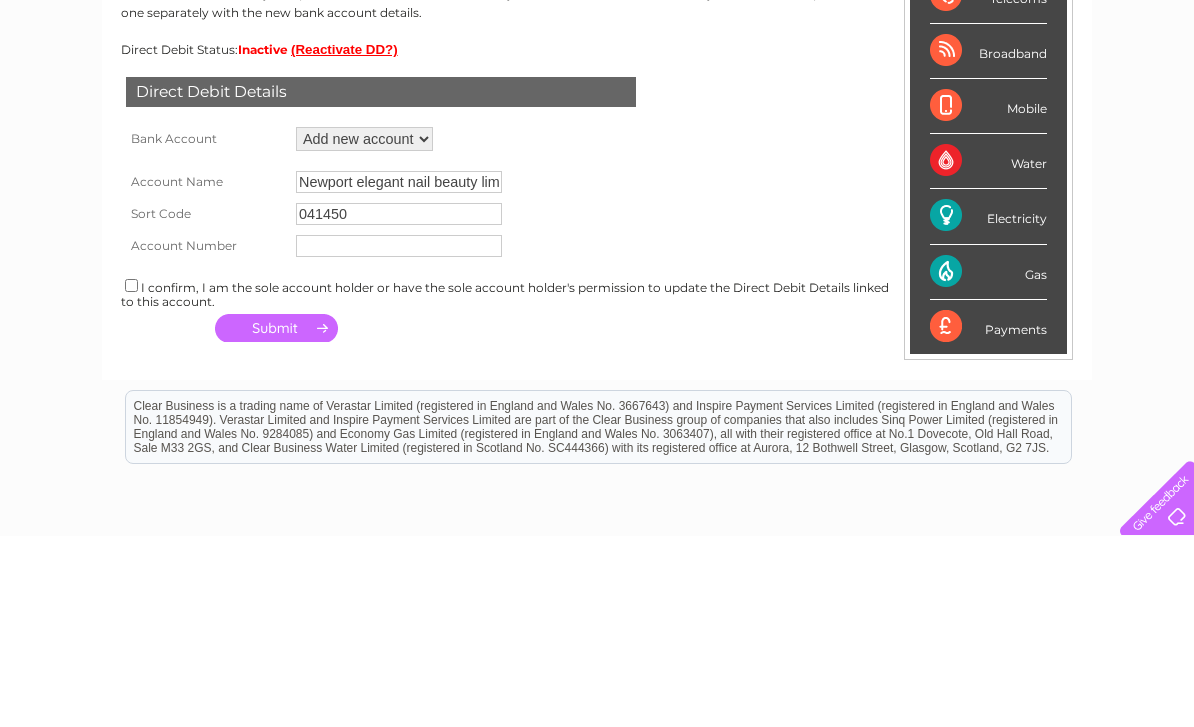 type on "041450" 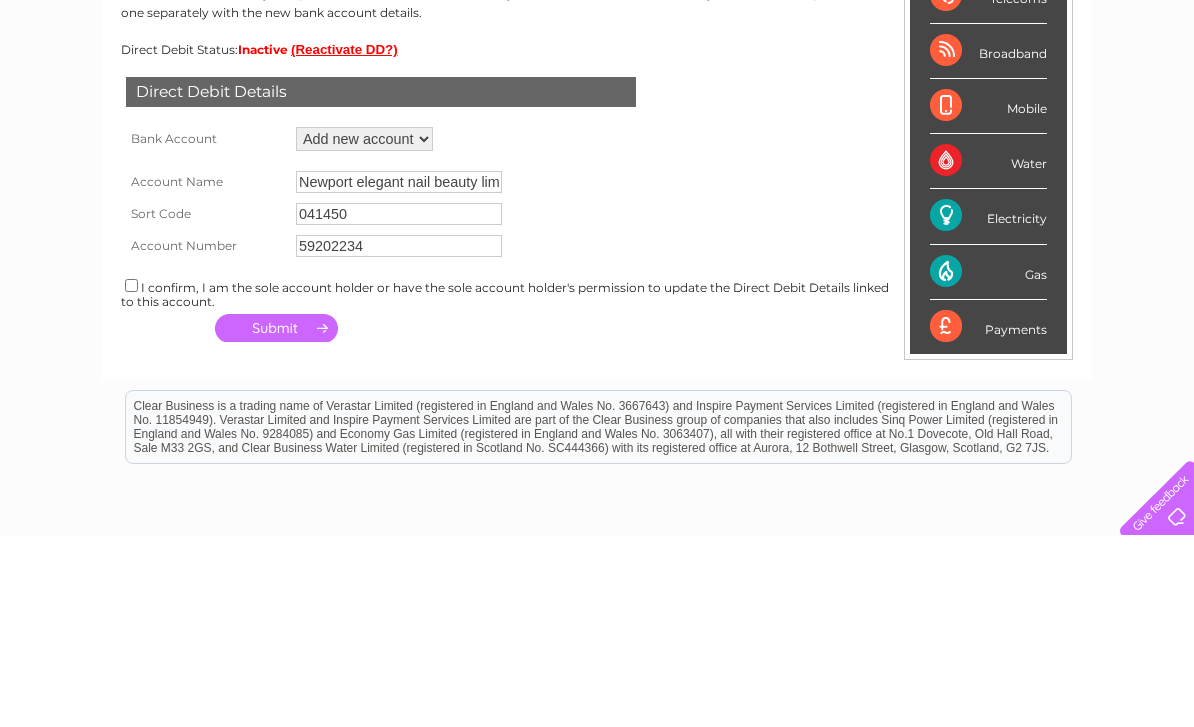 type on "59202234" 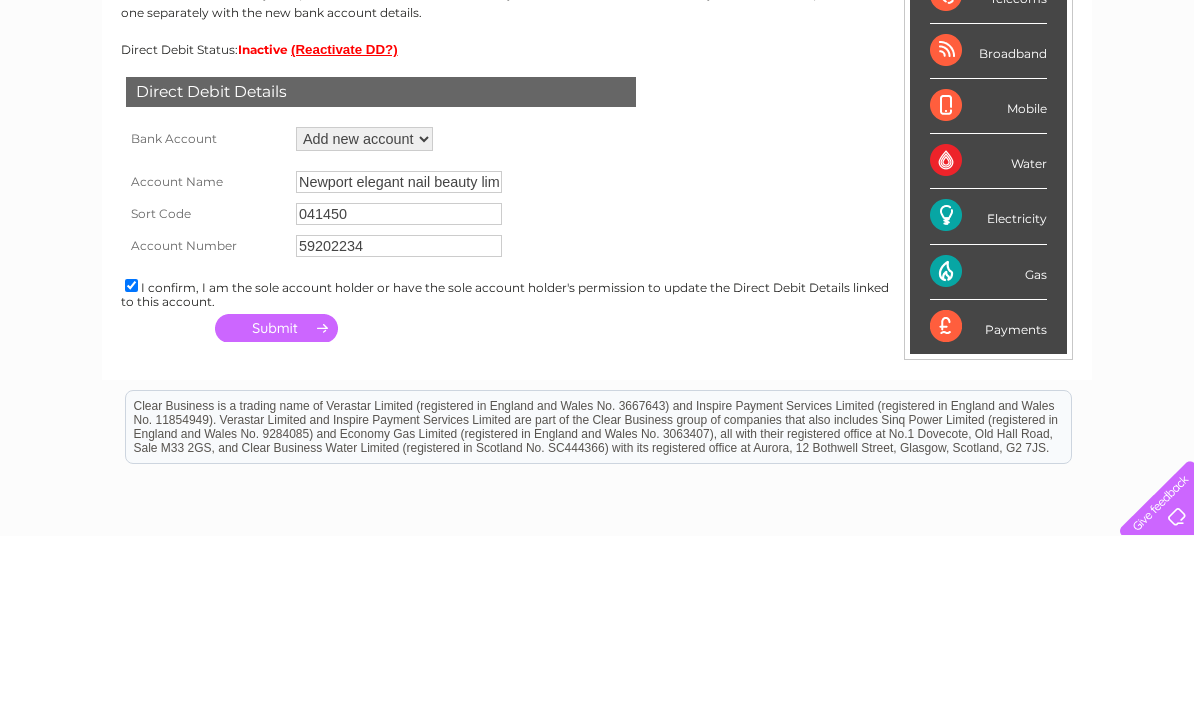 scroll, scrollTop: 327, scrollLeft: 0, axis: vertical 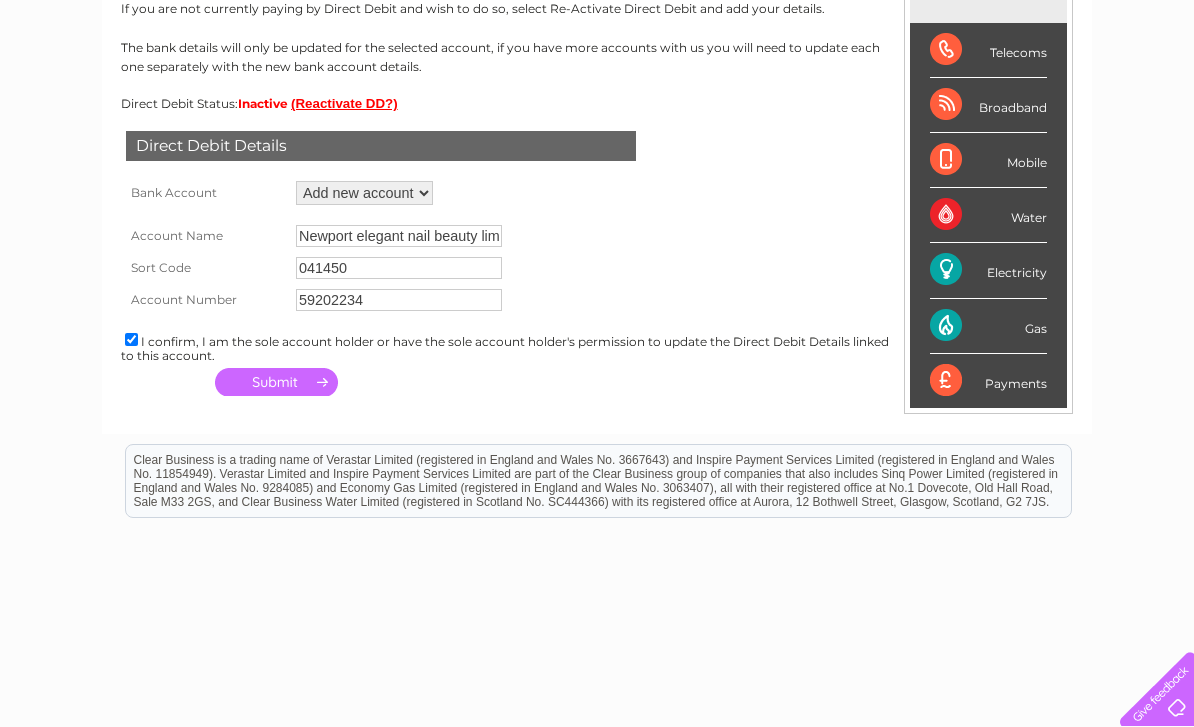 click at bounding box center (276, 382) 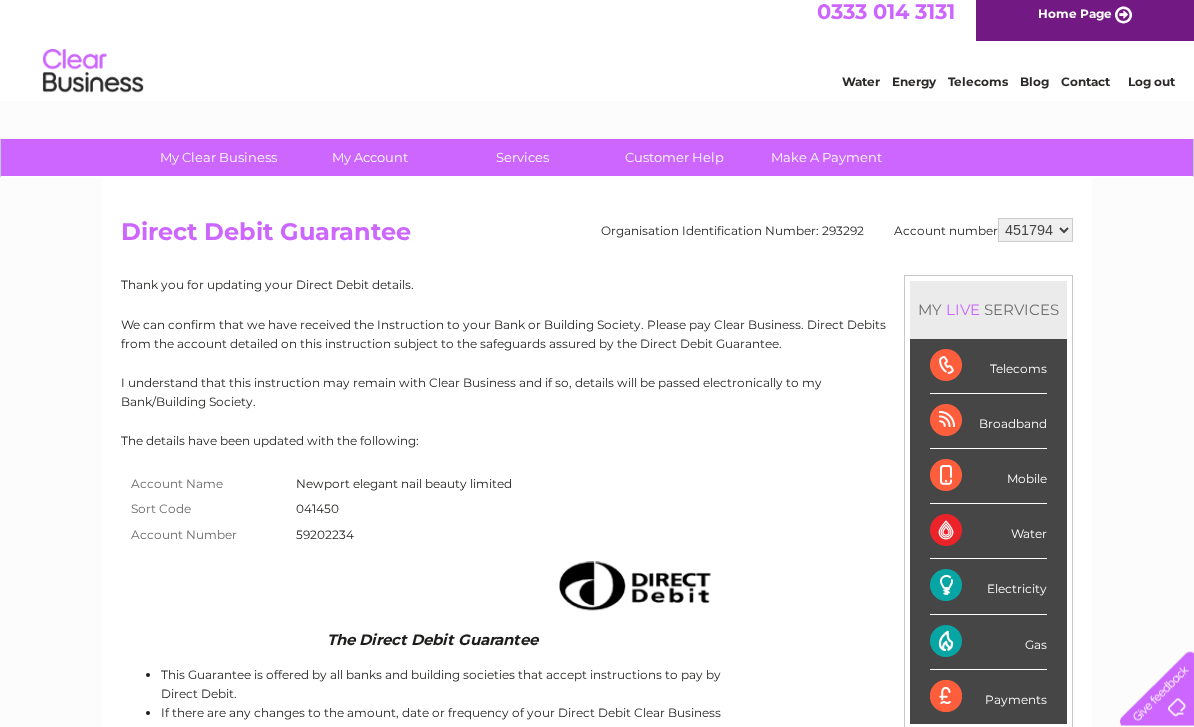 scroll, scrollTop: 0, scrollLeft: 0, axis: both 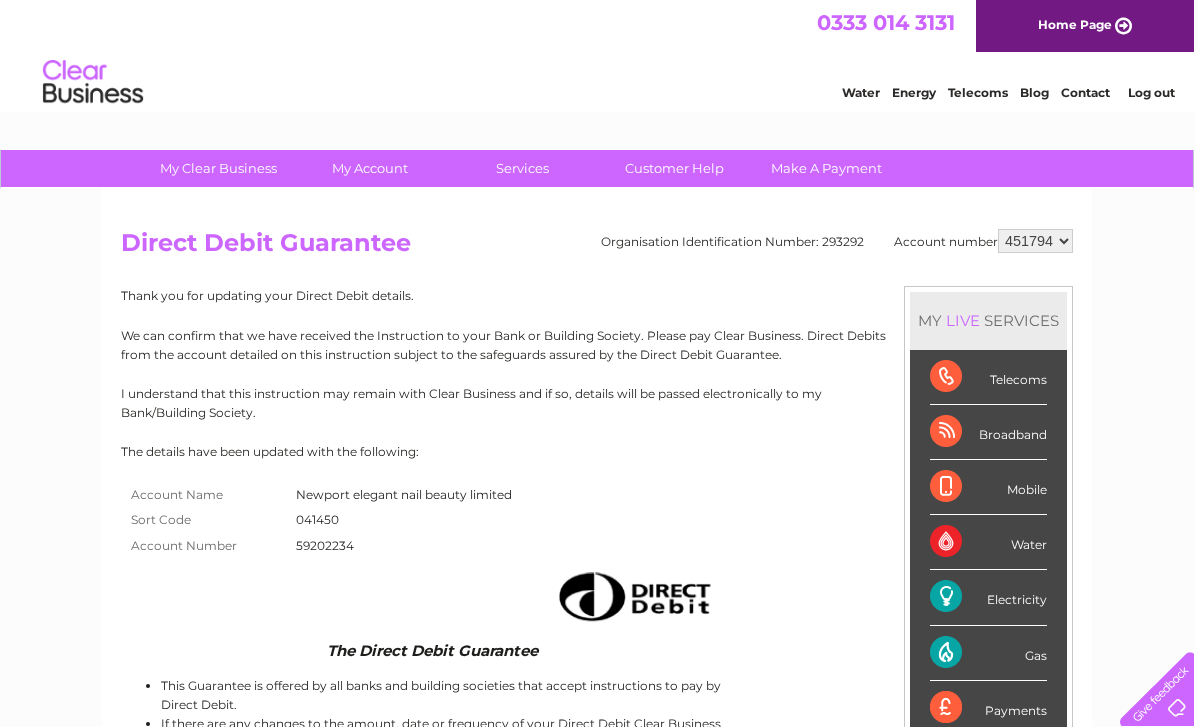 click on "451794" at bounding box center (1035, 241) 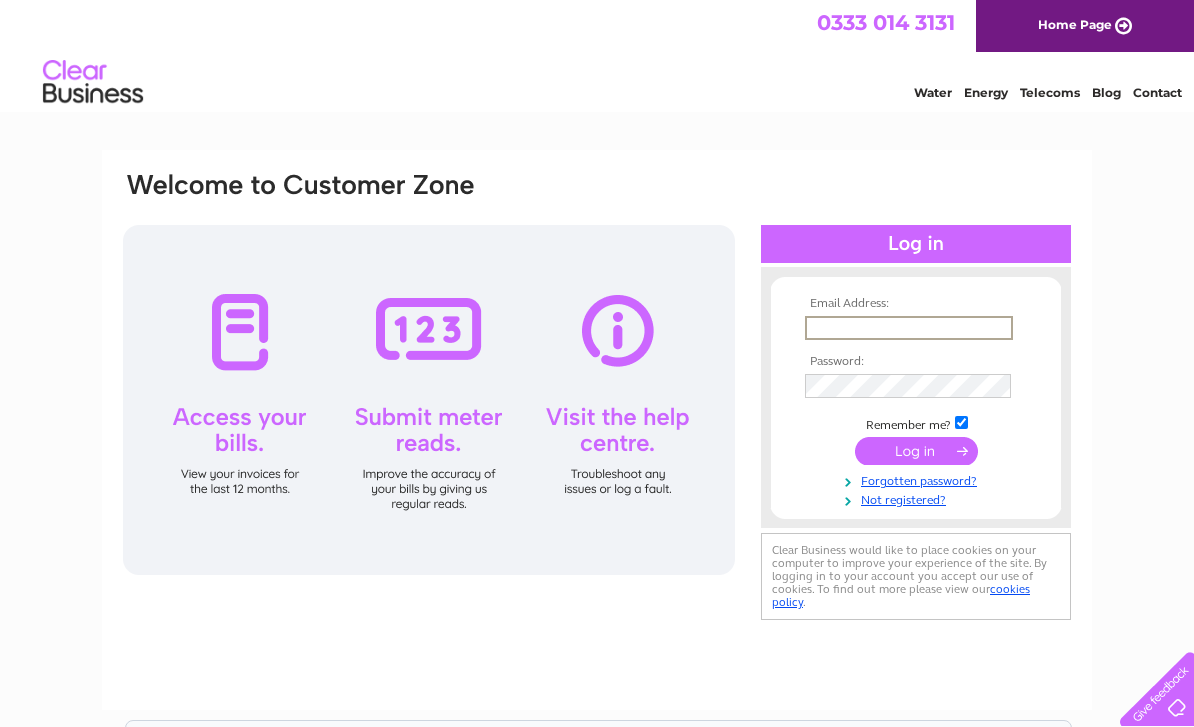 scroll, scrollTop: 0, scrollLeft: 0, axis: both 